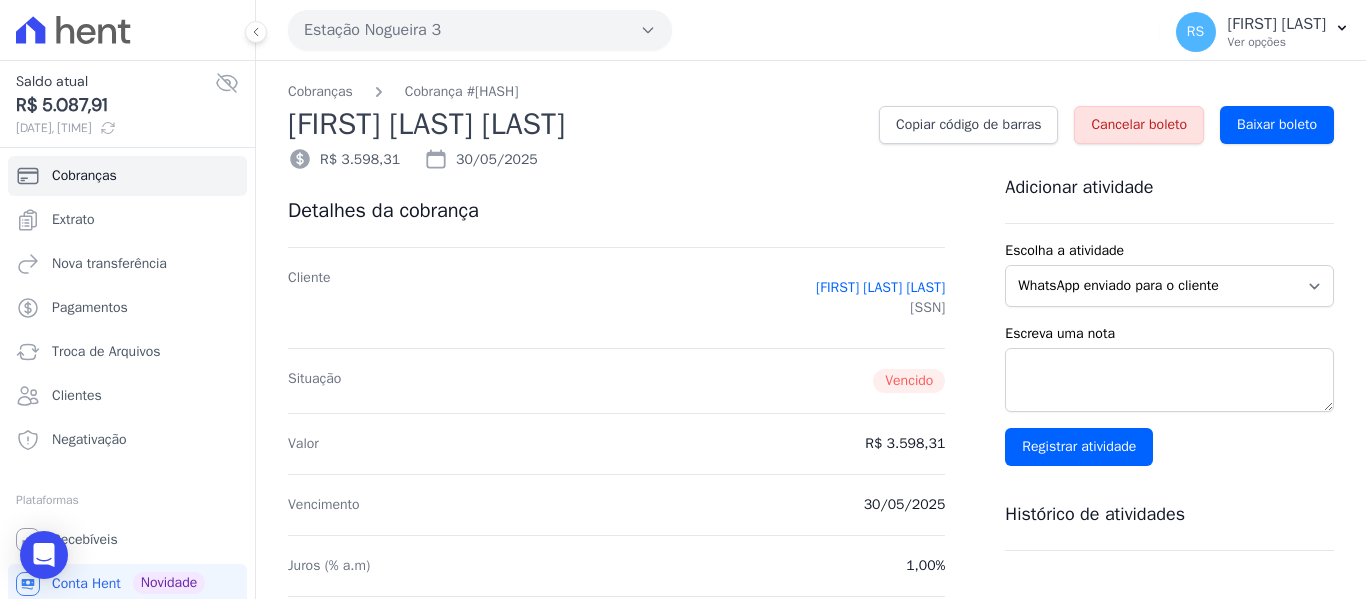 scroll, scrollTop: 0, scrollLeft: 0, axis: both 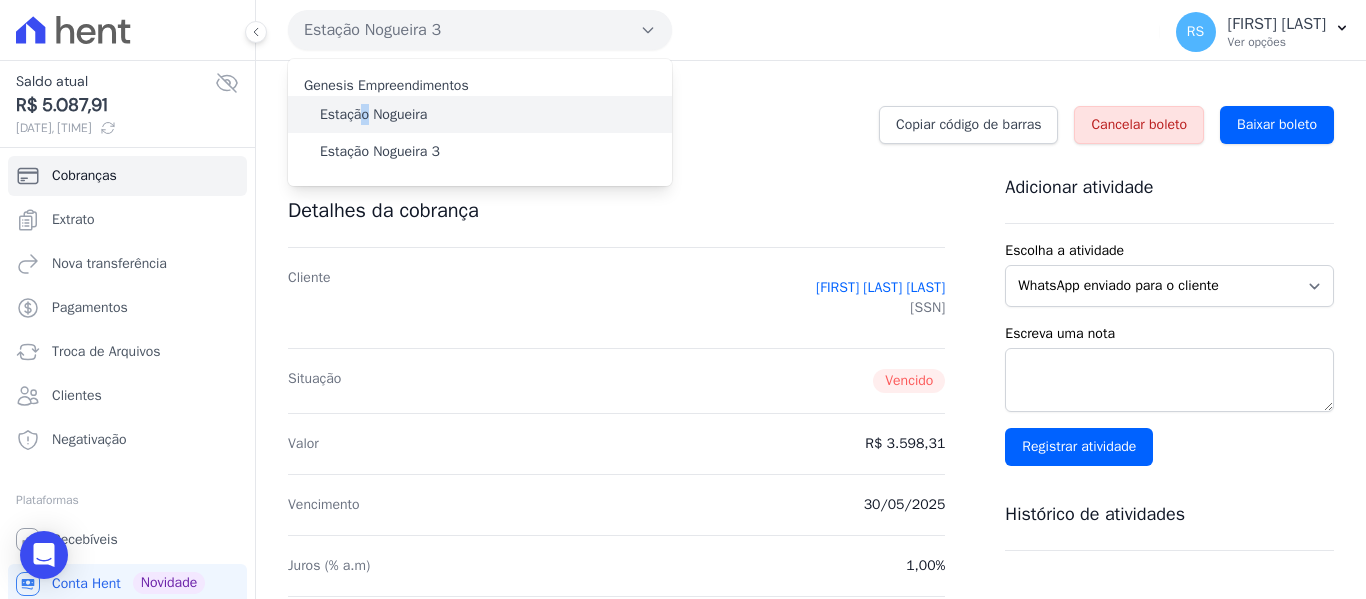 drag, startPoint x: 367, startPoint y: 115, endPoint x: 354, endPoint y: 115, distance: 13 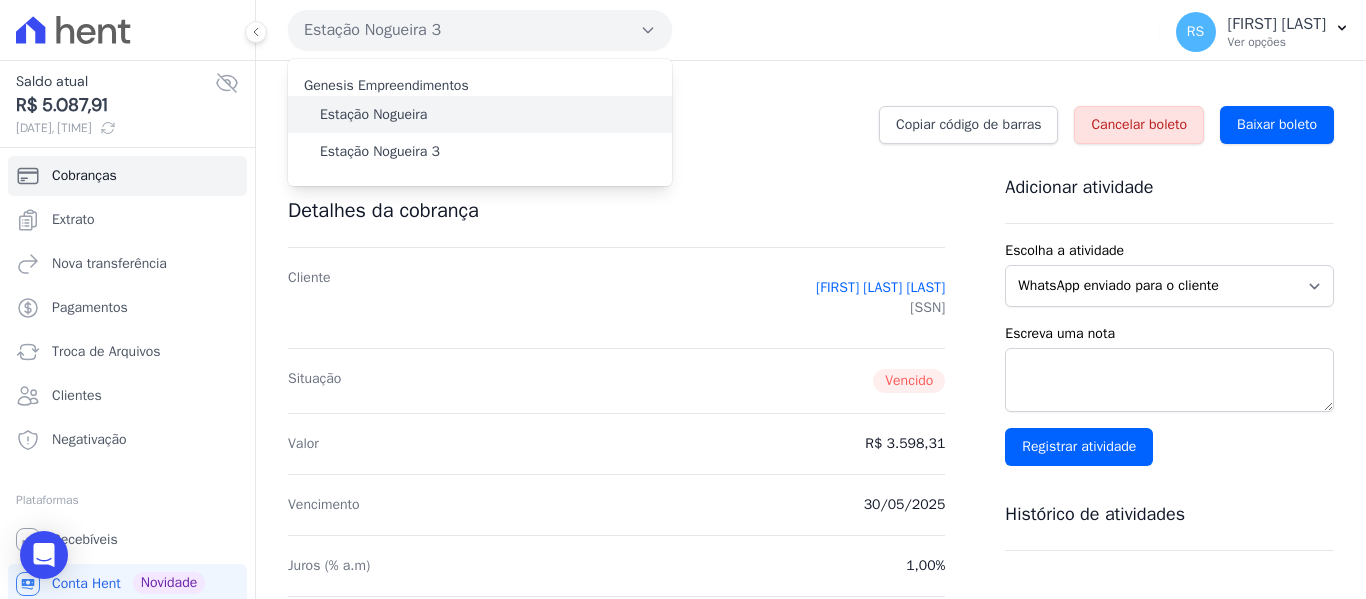 click on "Estação Nogueira" at bounding box center (480, 114) 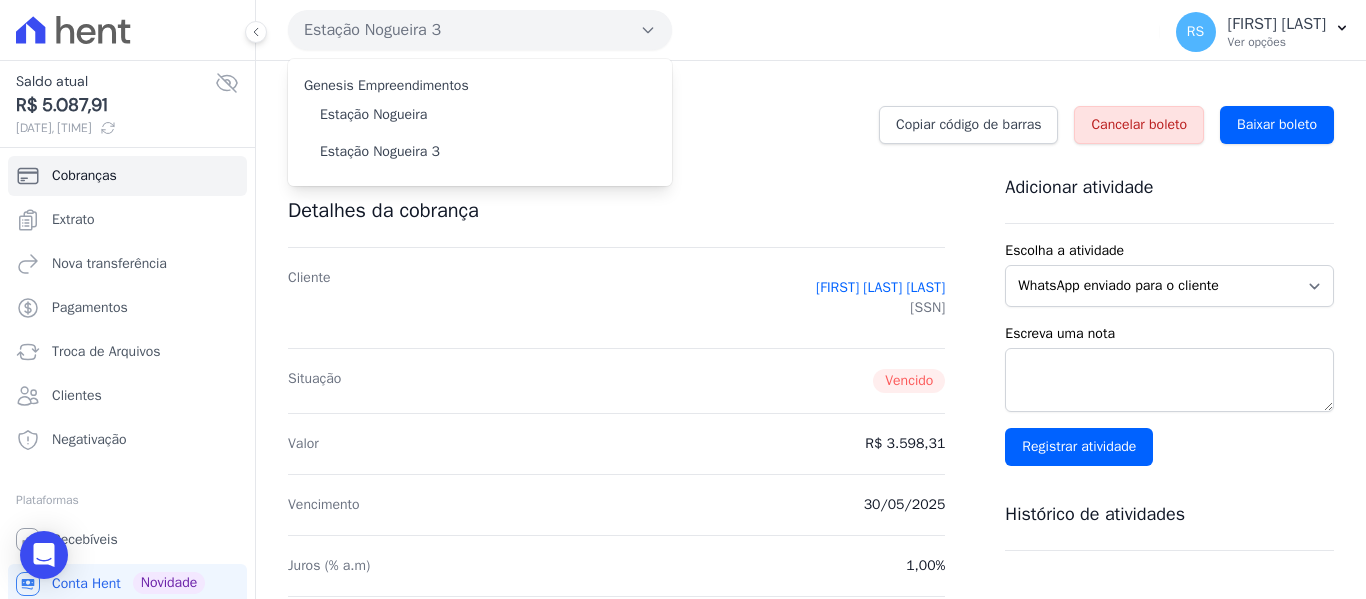 drag, startPoint x: 453, startPoint y: 216, endPoint x: 452, endPoint y: 195, distance: 21.023796 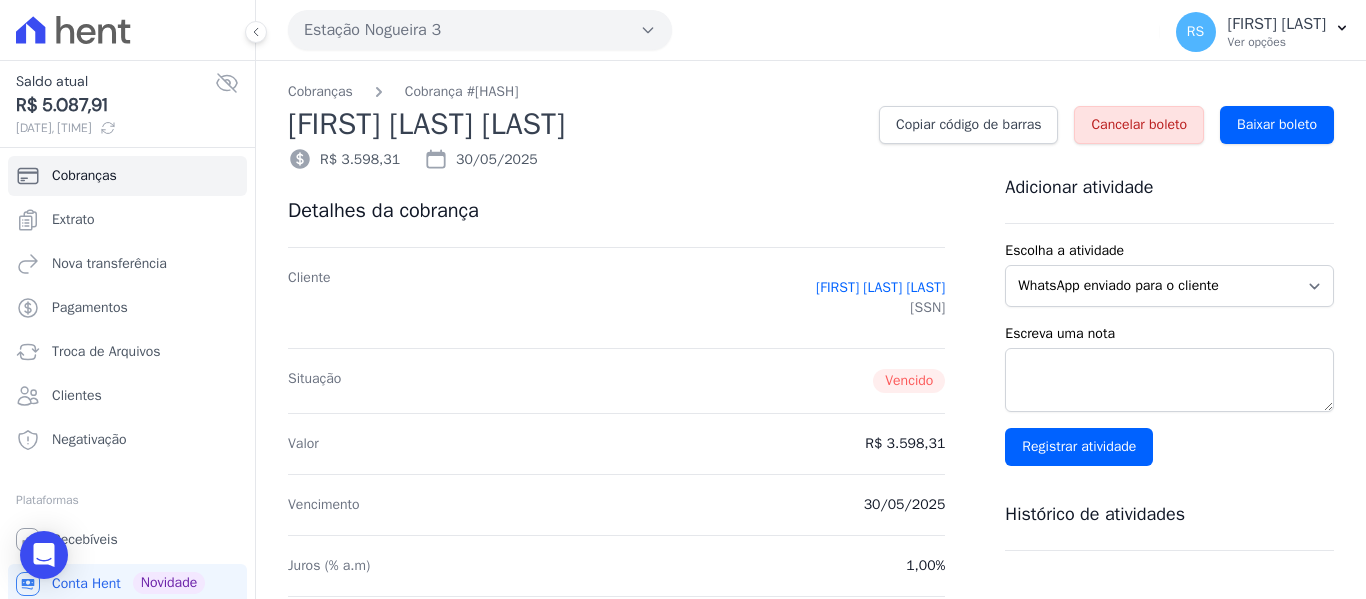 click on "Estação Nogueira 3" at bounding box center (480, 30) 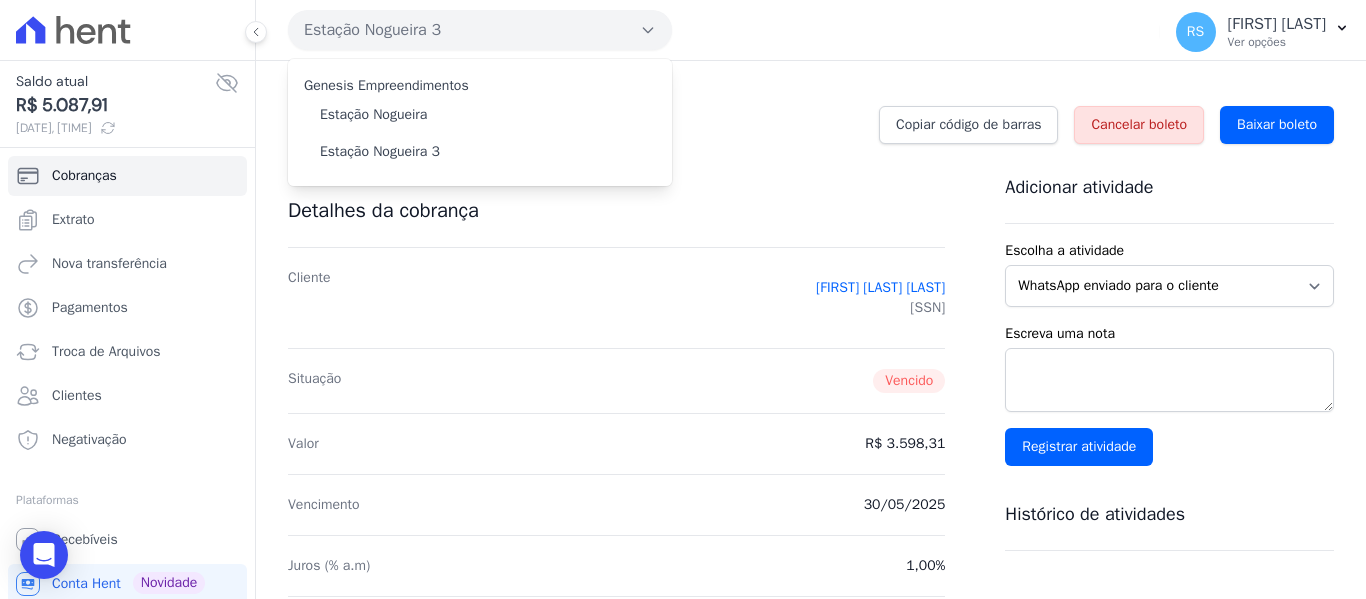 click on "Estação Nogueira 3" at bounding box center [480, 30] 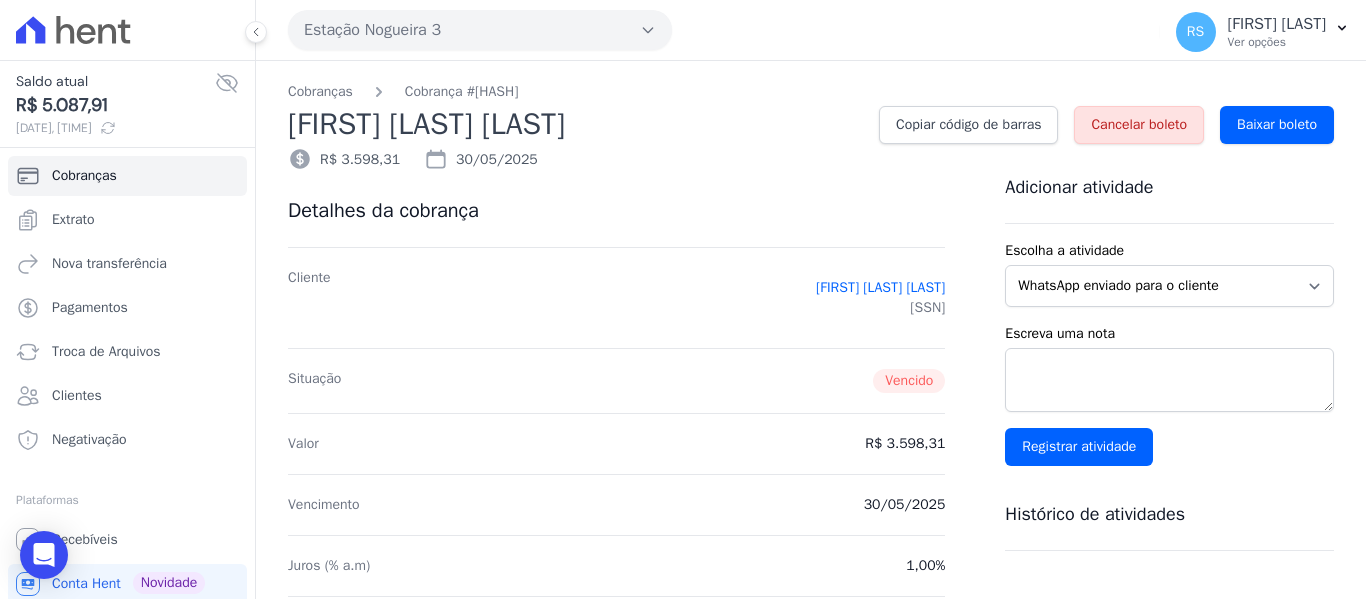 click on "Estação Nogueira 3" at bounding box center (480, 30) 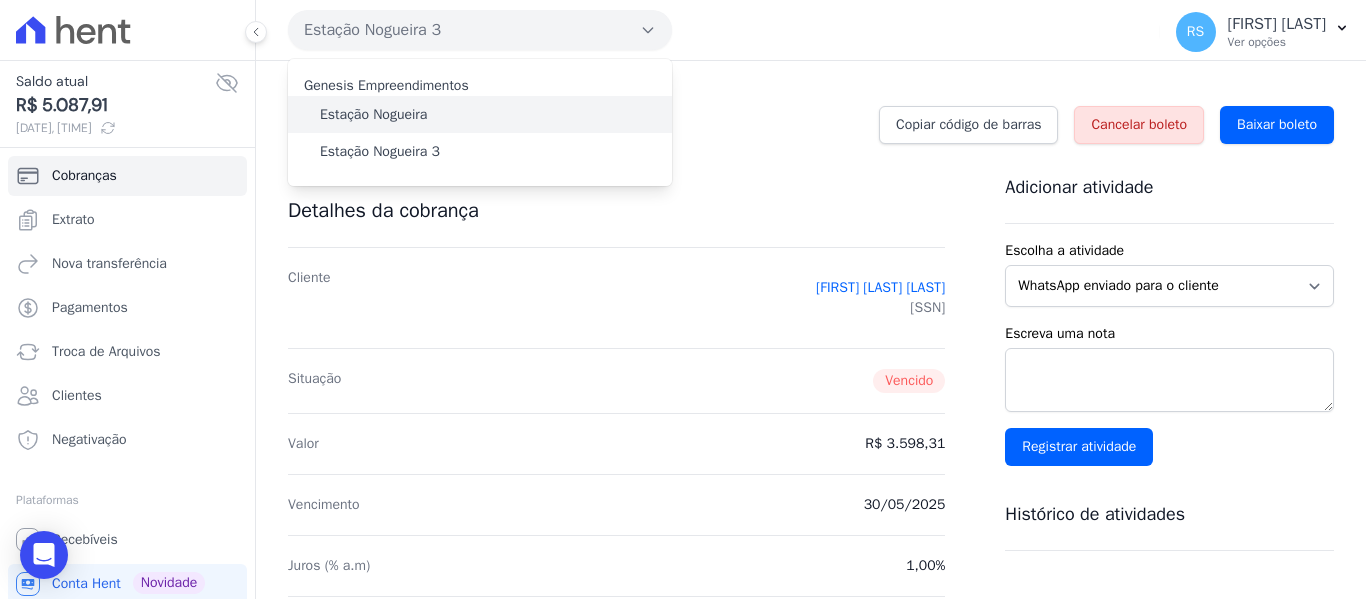 click on "Estação Nogueira" at bounding box center (373, 114) 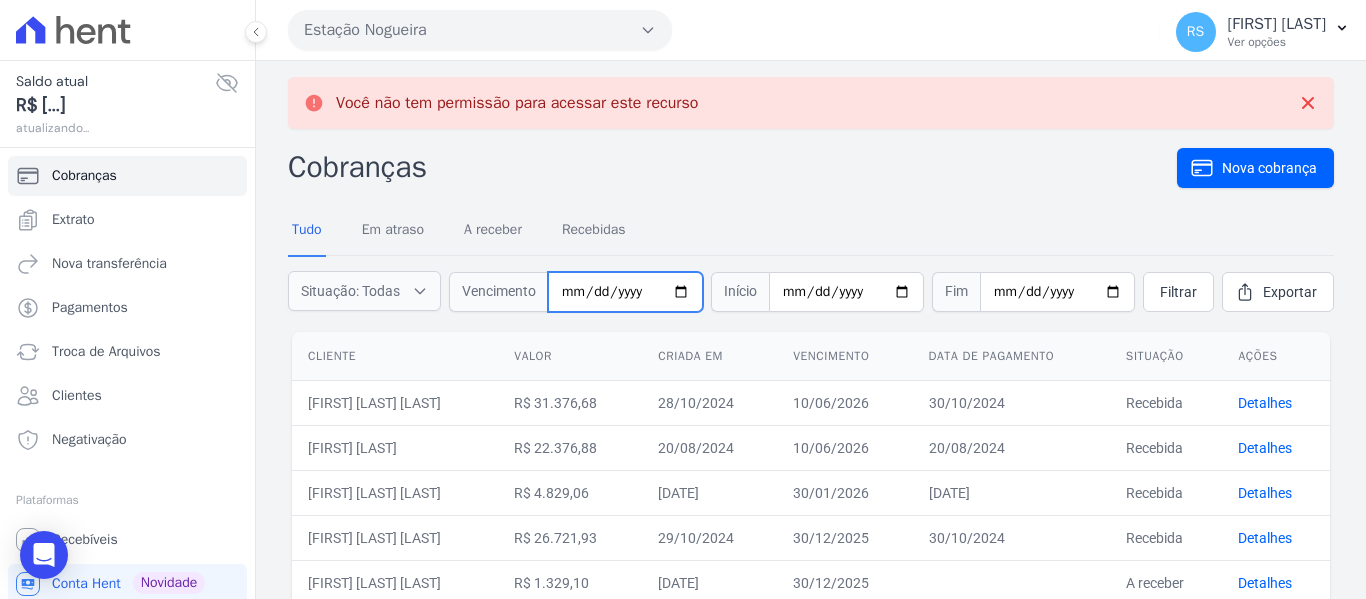 click at bounding box center (625, 292) 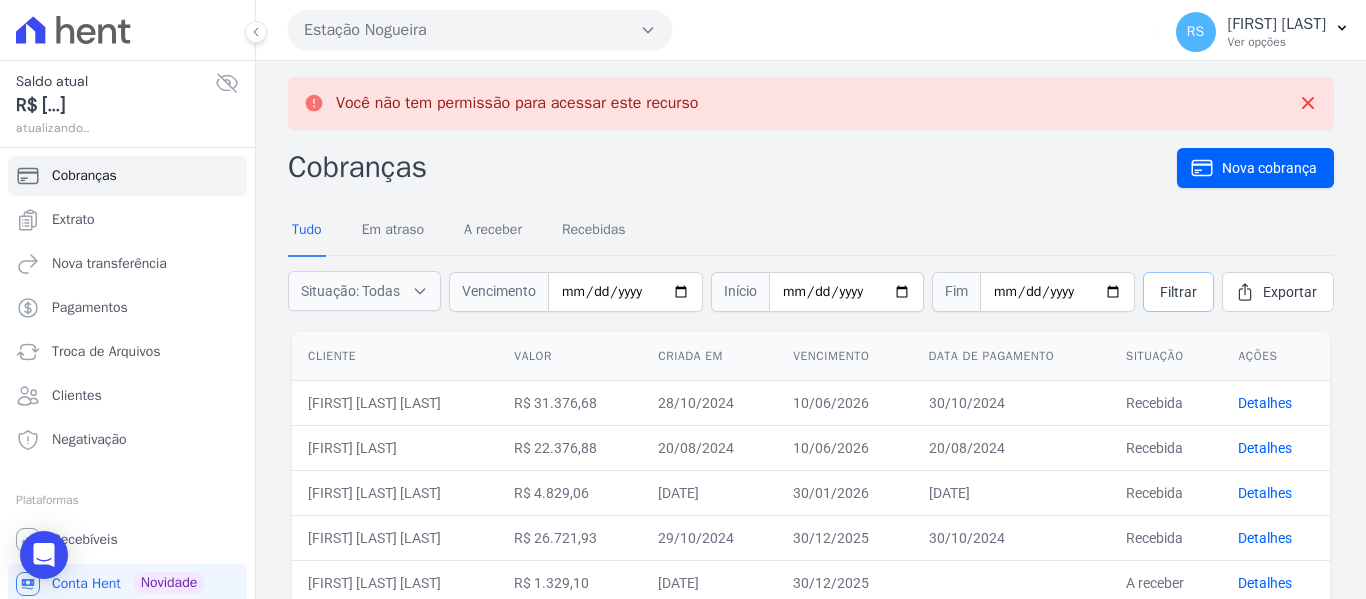 click on "Filtrar" at bounding box center [1178, 292] 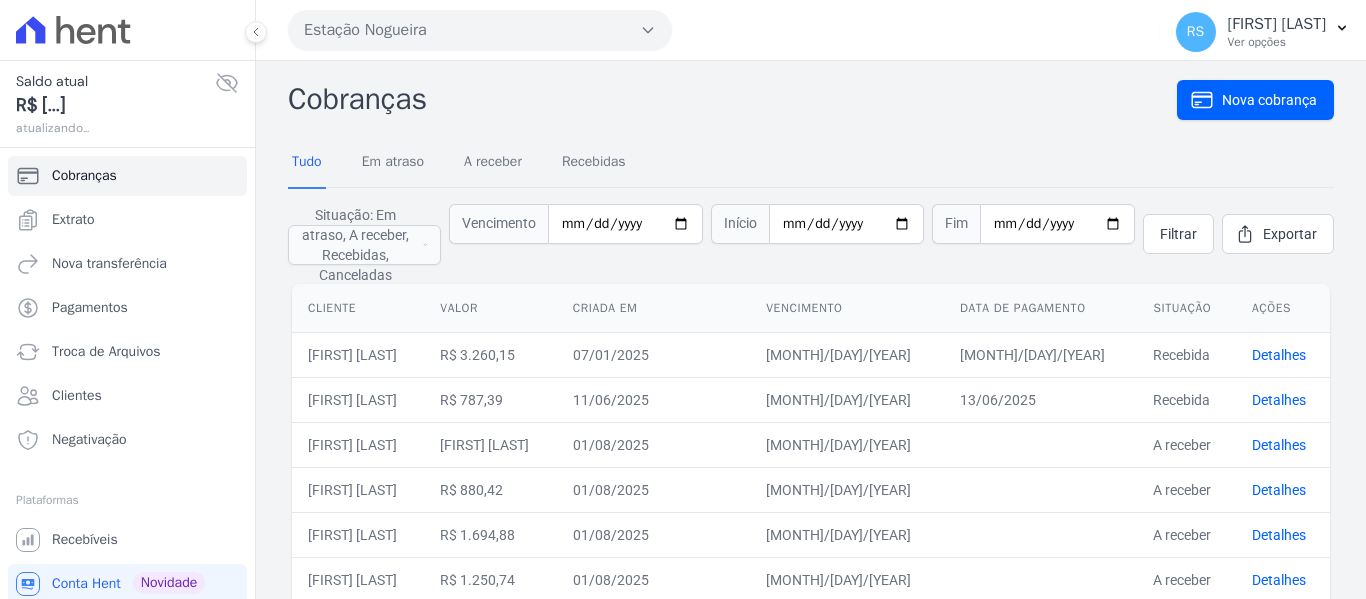 scroll, scrollTop: 0, scrollLeft: 0, axis: both 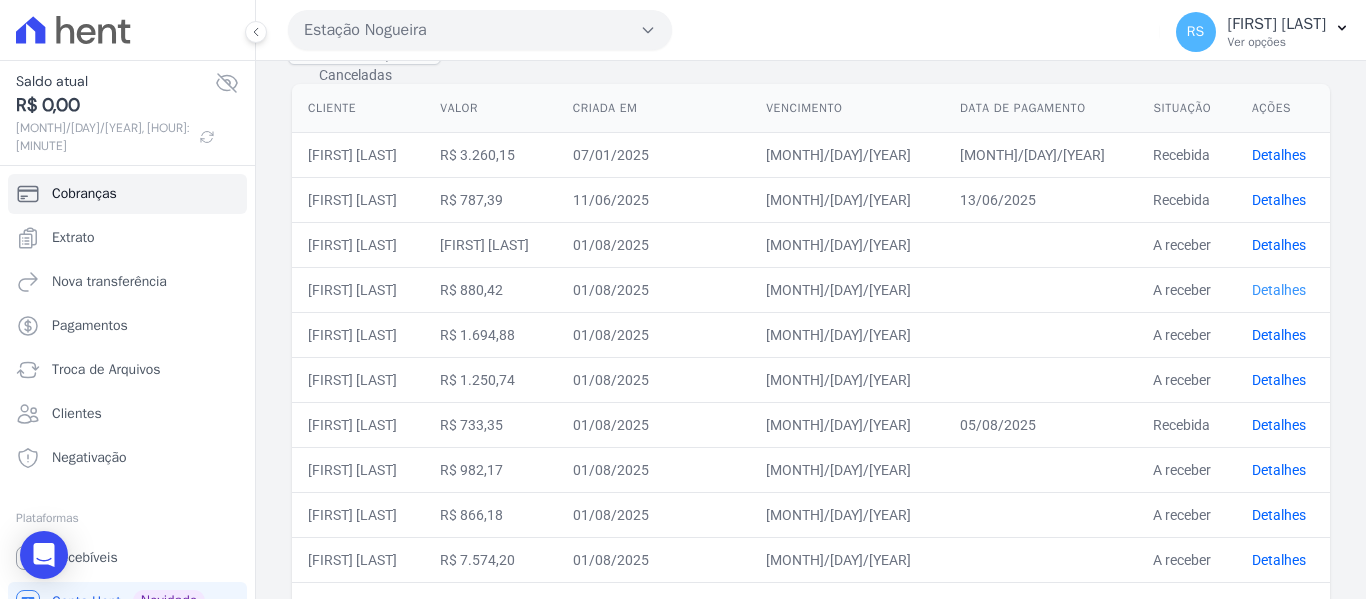 click on "Detalhes" at bounding box center [1279, 290] 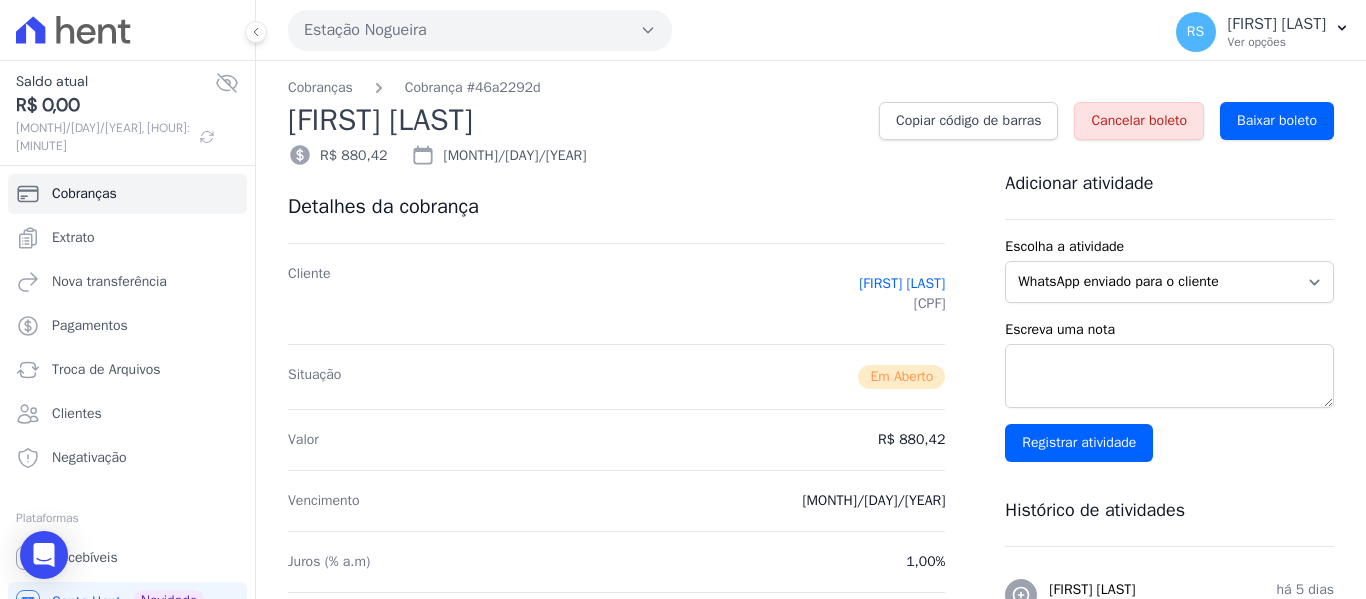 scroll, scrollTop: 0, scrollLeft: 0, axis: both 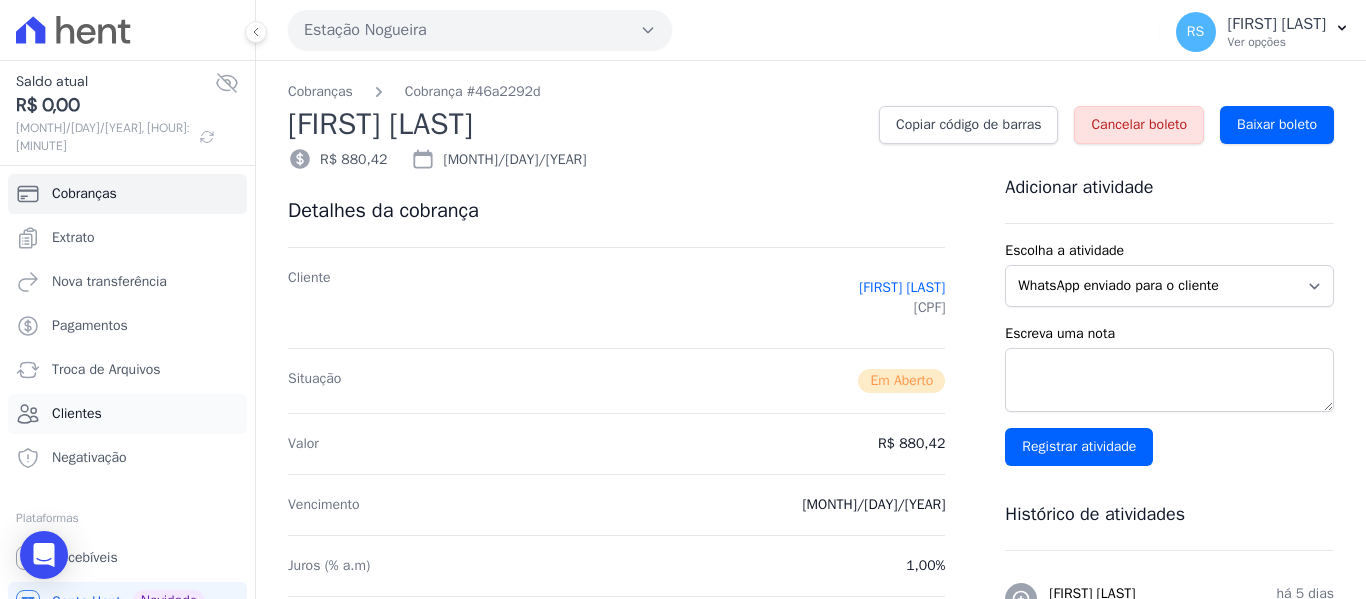 click on "Clientes" at bounding box center (77, 414) 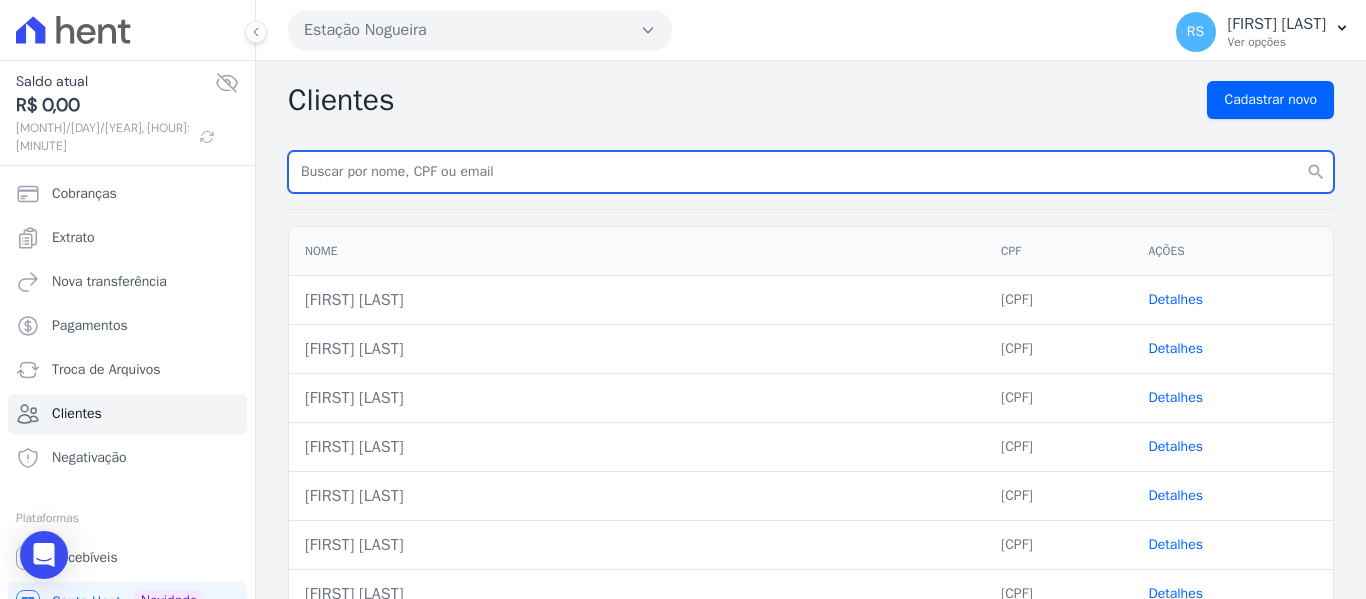 click at bounding box center (811, 172) 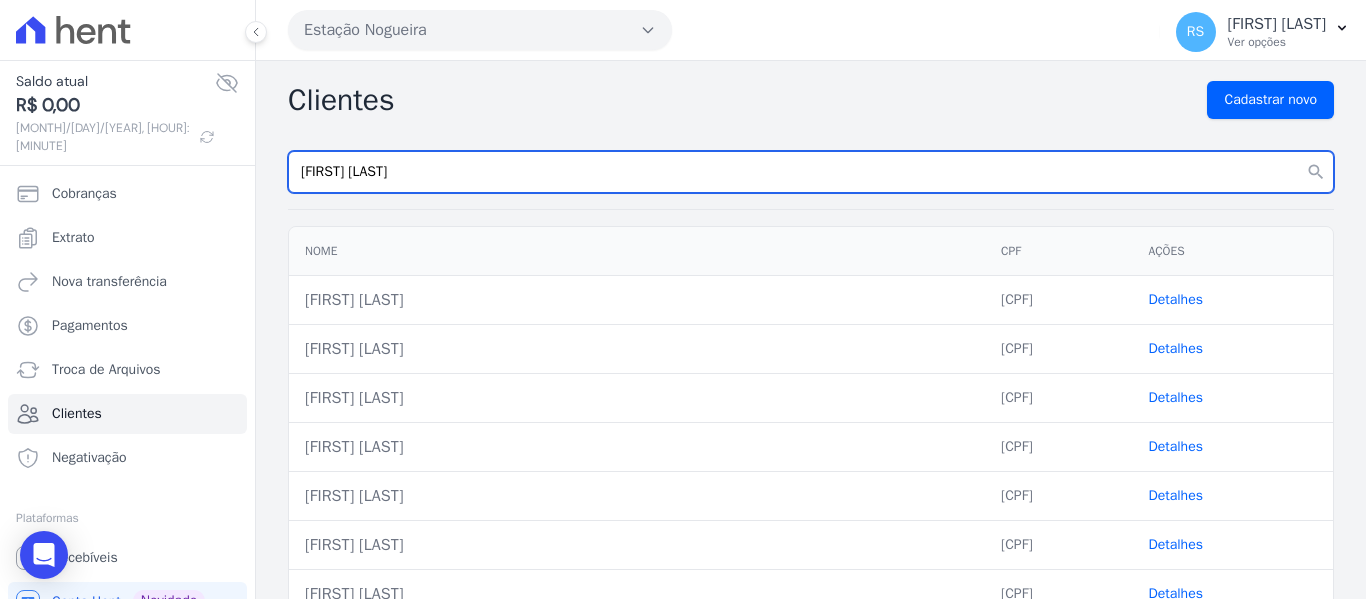 type on "[FIRST] [LAST]" 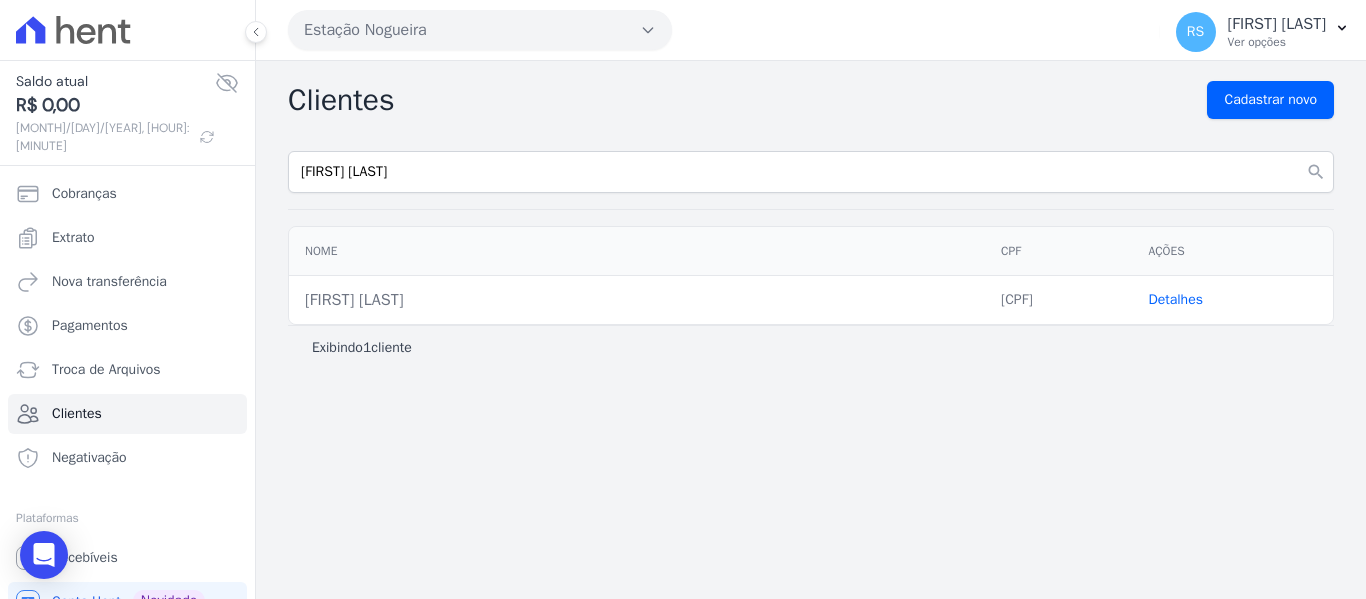 click on "Detalhes" at bounding box center (1175, 299) 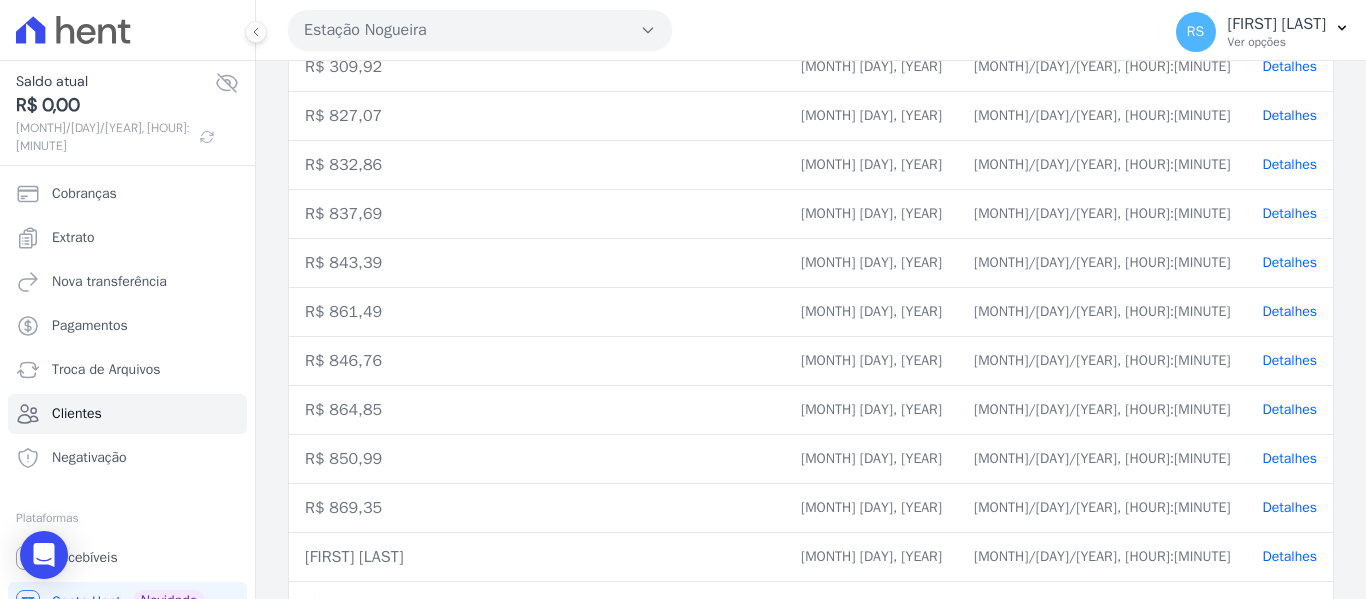 scroll, scrollTop: 803, scrollLeft: 0, axis: vertical 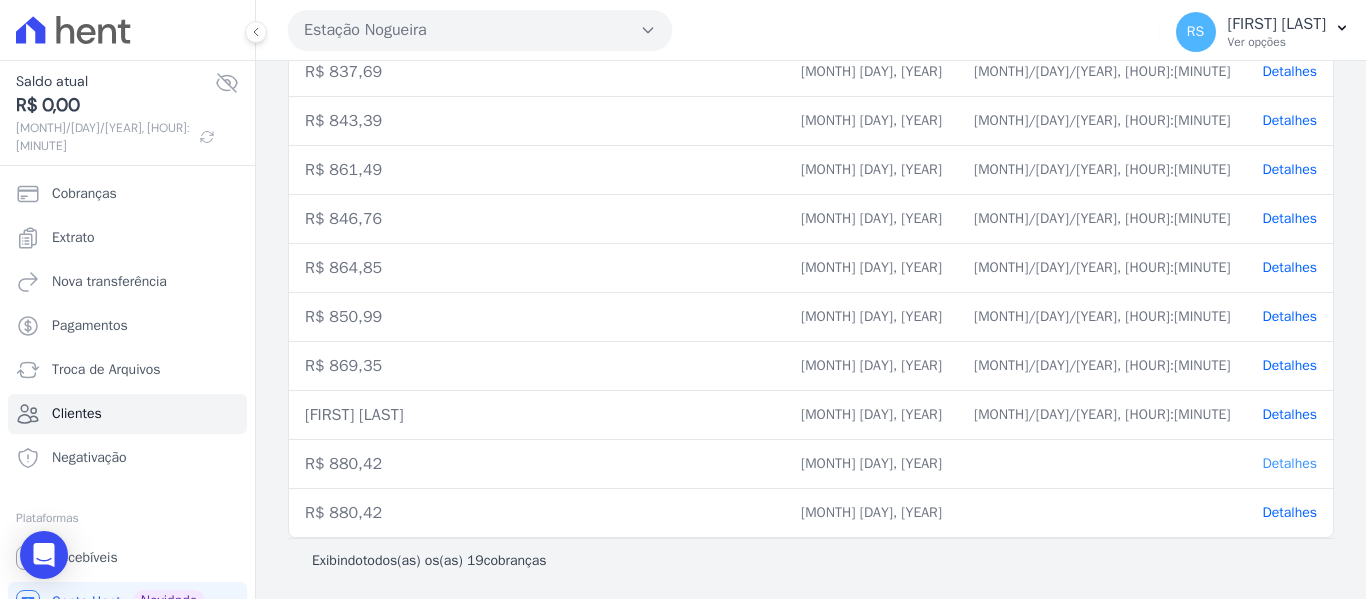 click on "Detalhes" at bounding box center (1289, 463) 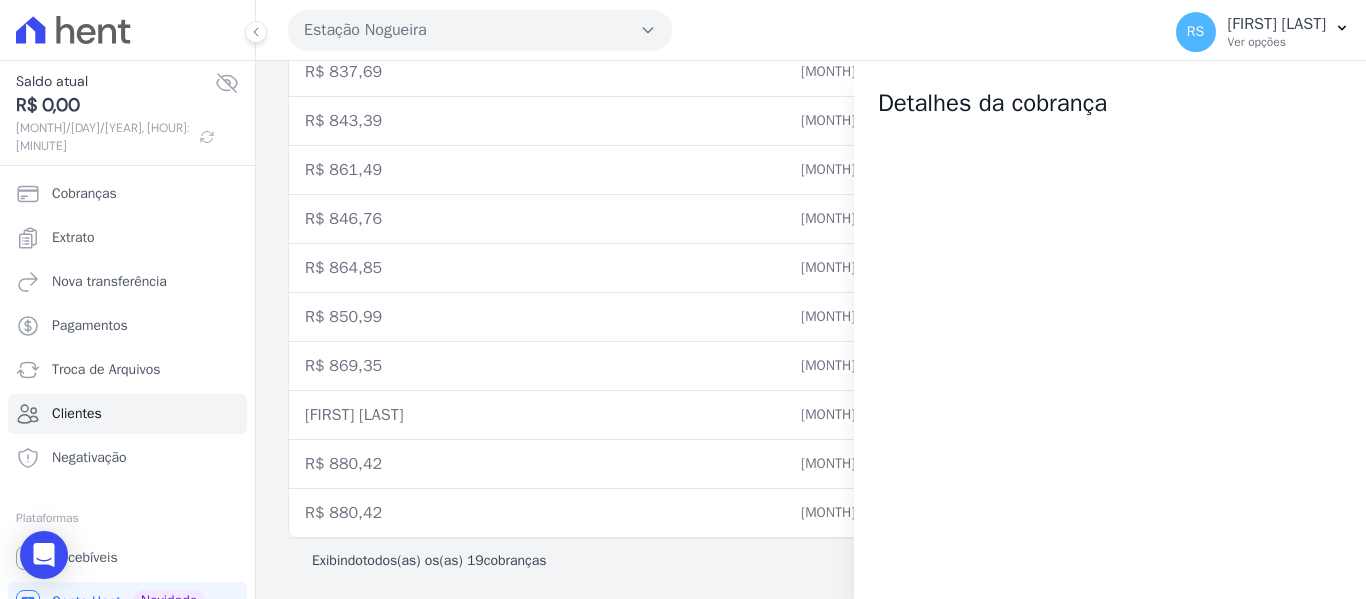 click on "[FIRST] [LAST]" at bounding box center (537, 415) 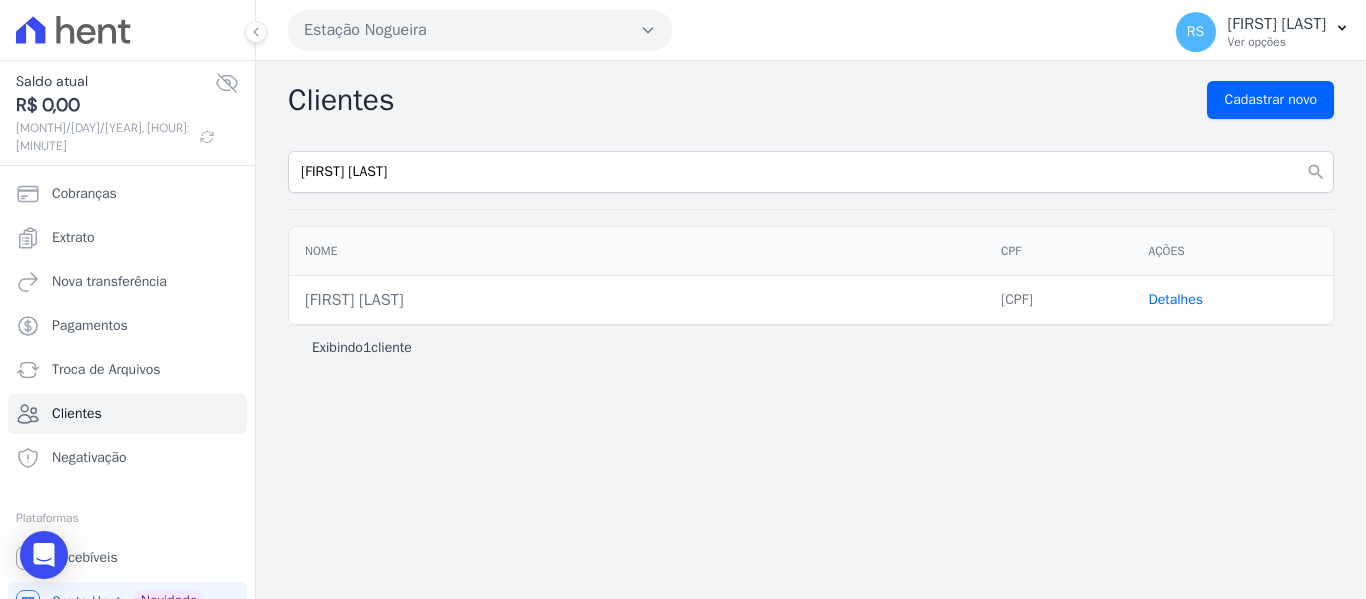 click on "Detalhes" at bounding box center (1175, 299) 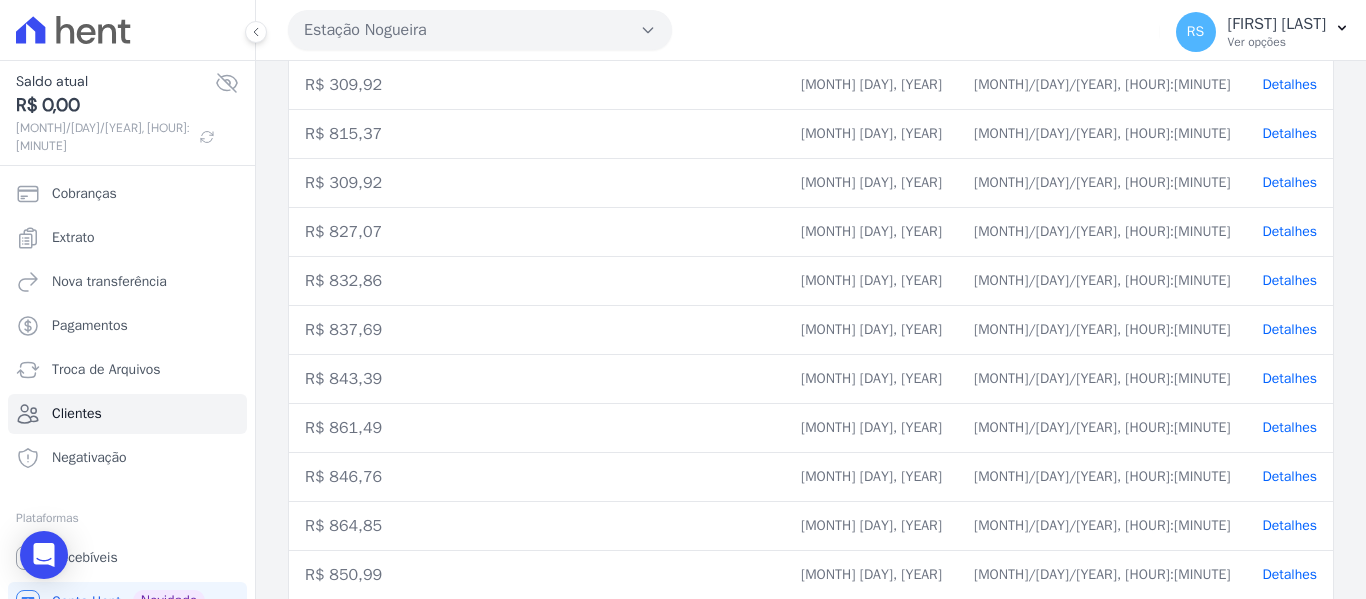 scroll, scrollTop: 803, scrollLeft: 0, axis: vertical 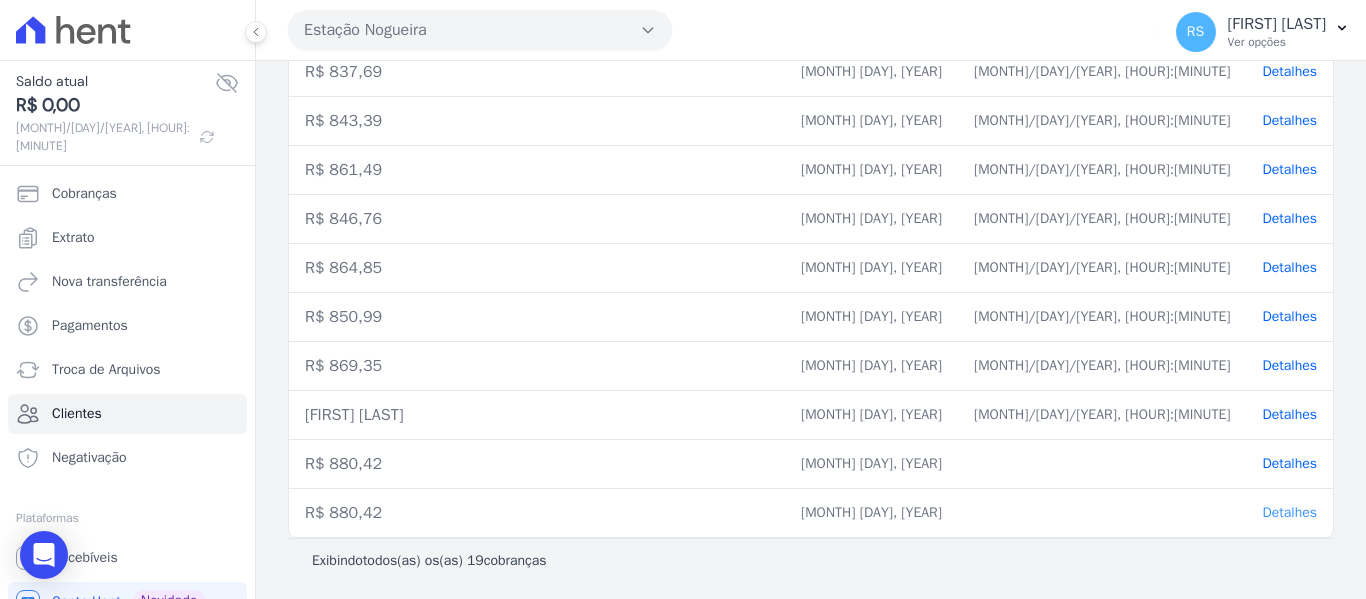 click on "Detalhes" at bounding box center (1289, 512) 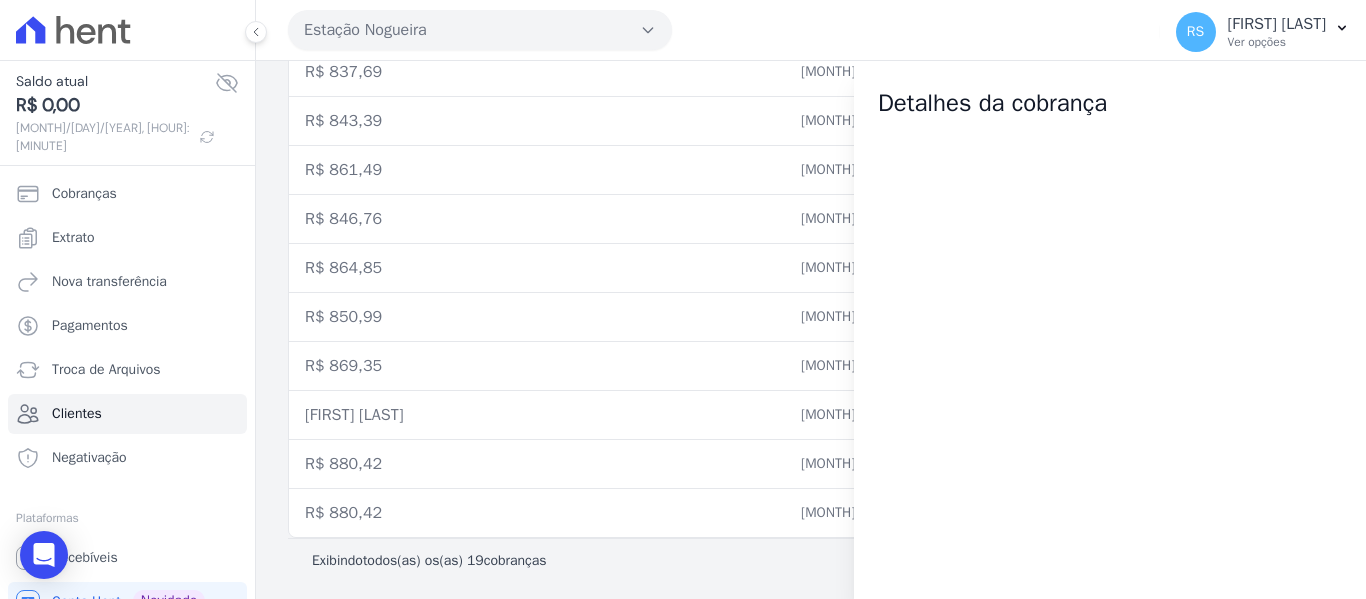 click on "R$ 846,76" at bounding box center [537, 219] 